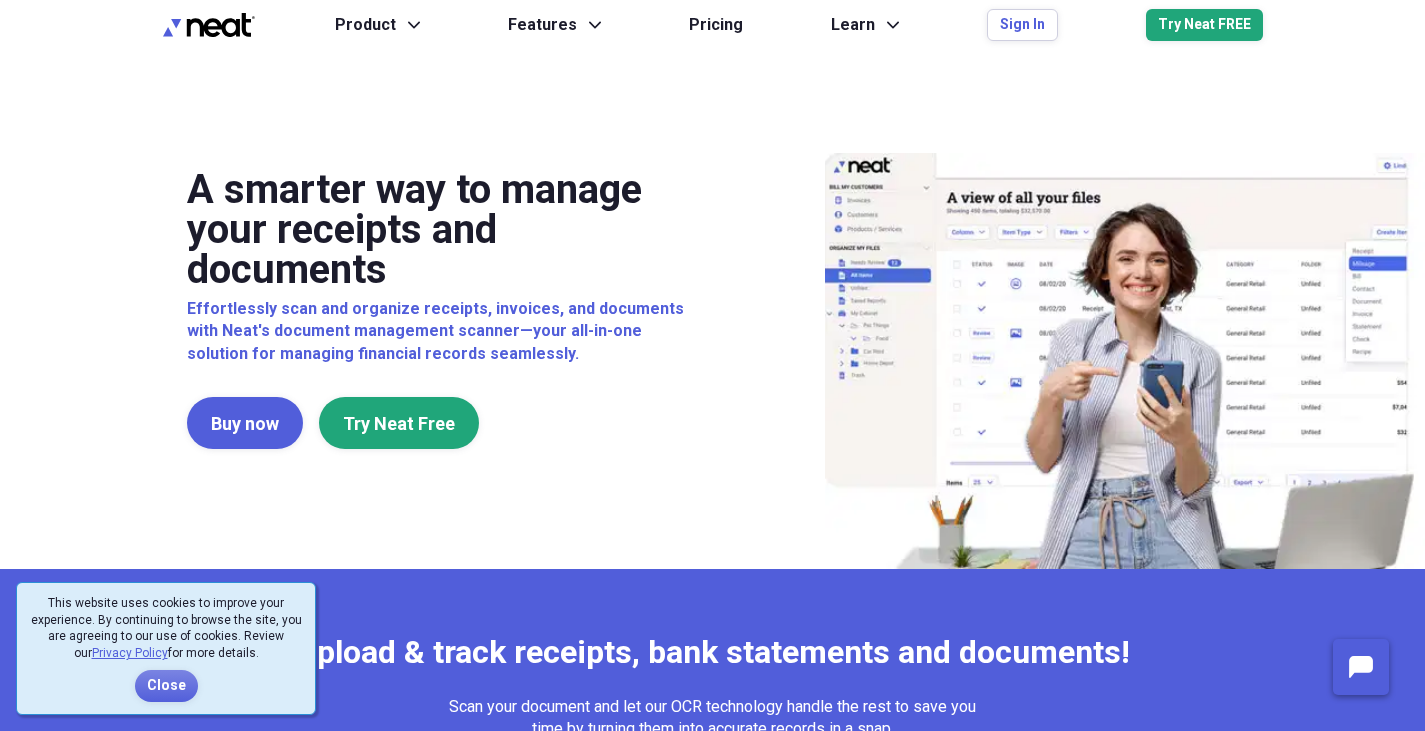 scroll, scrollTop: 0, scrollLeft: 0, axis: both 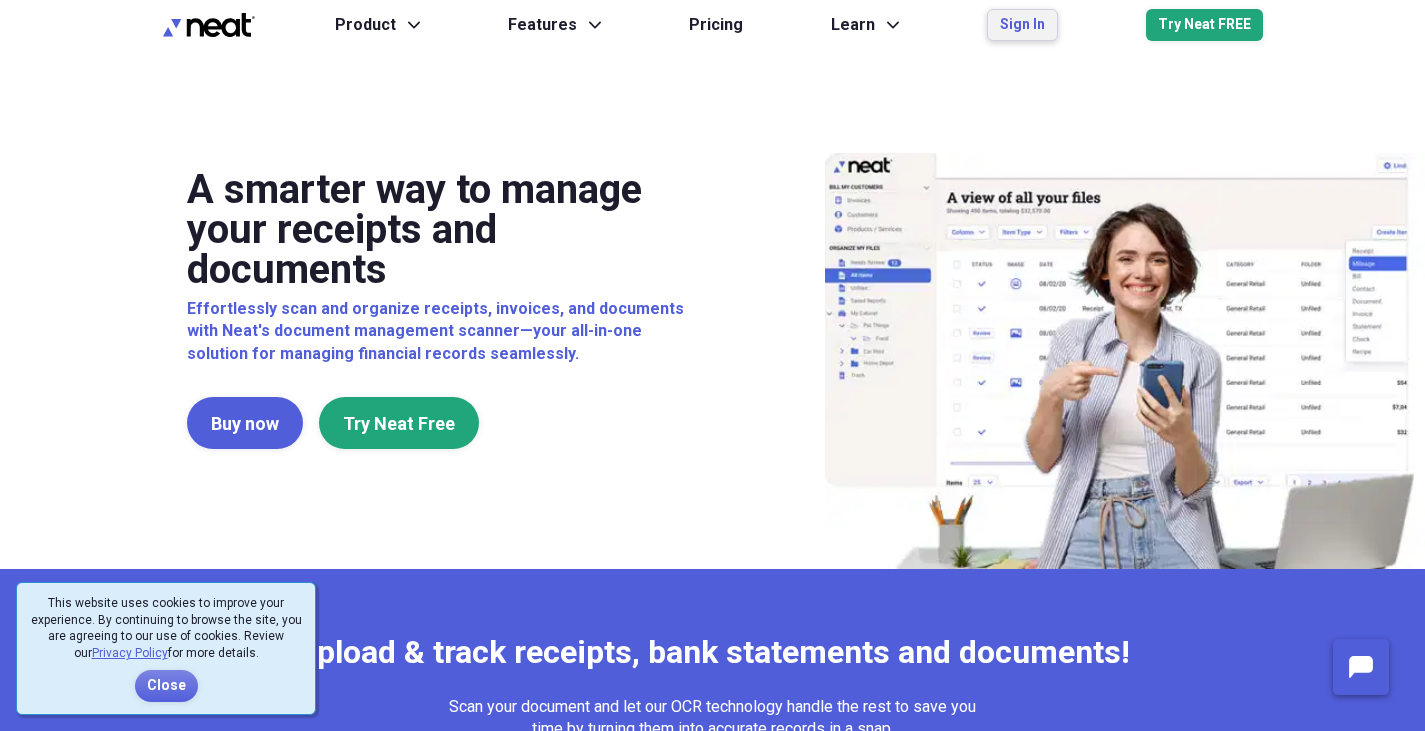 click on "Sign In" at bounding box center (1022, 25) 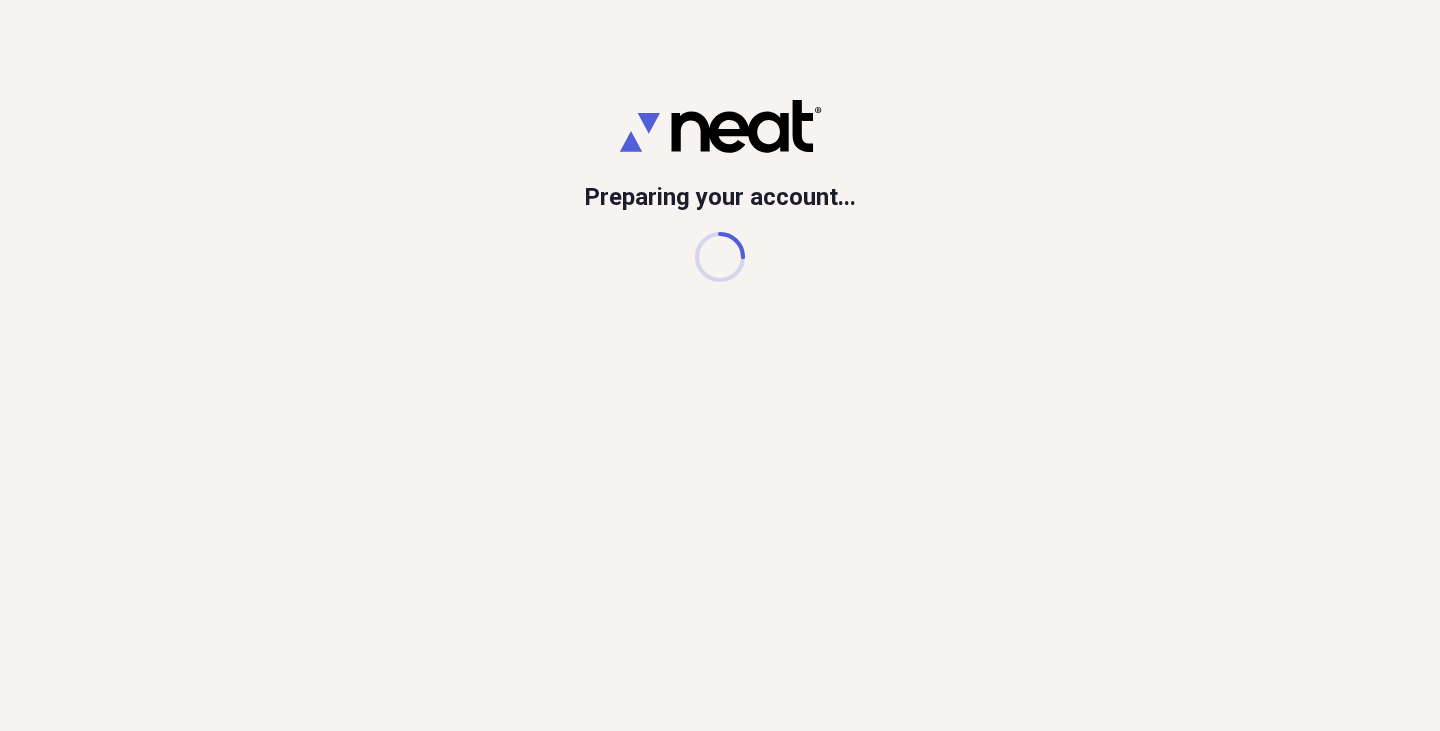 scroll, scrollTop: 0, scrollLeft: 0, axis: both 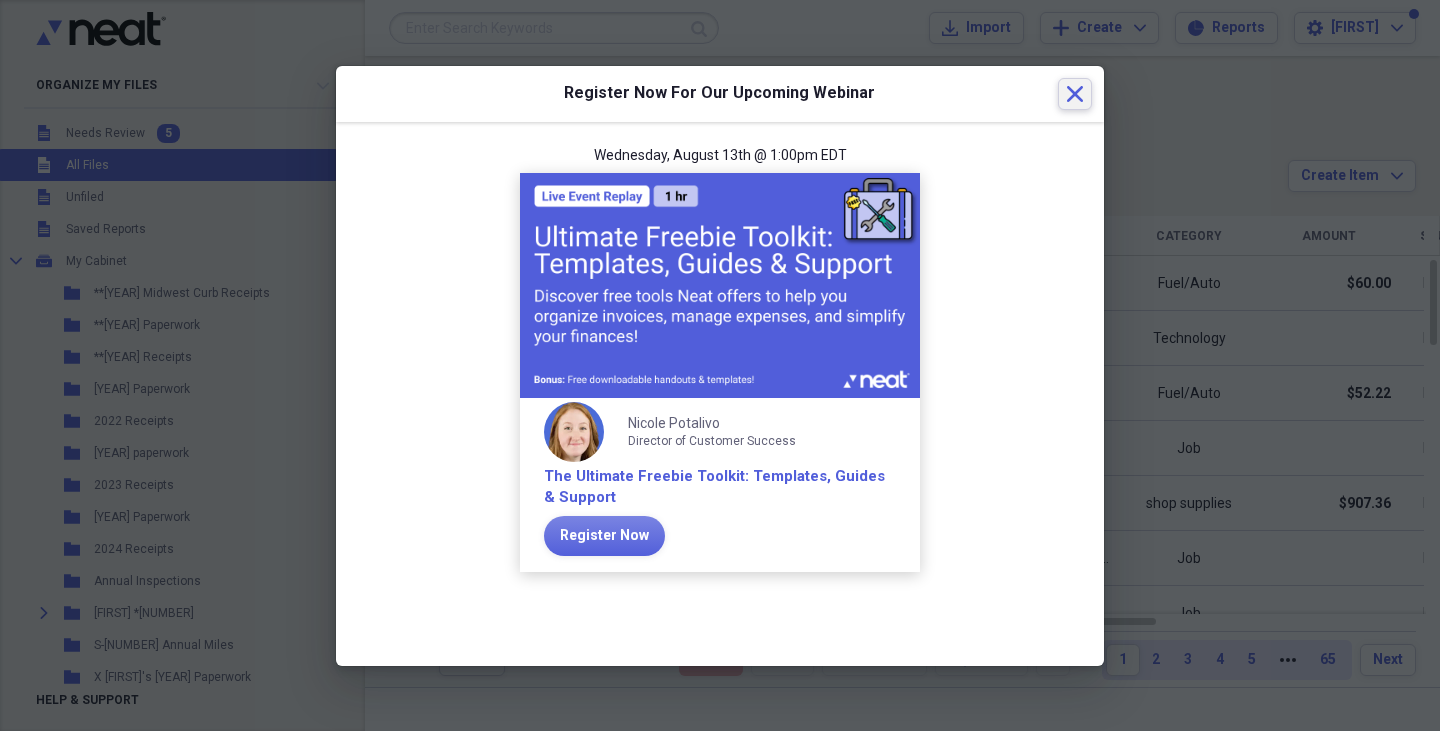 click on "Close" 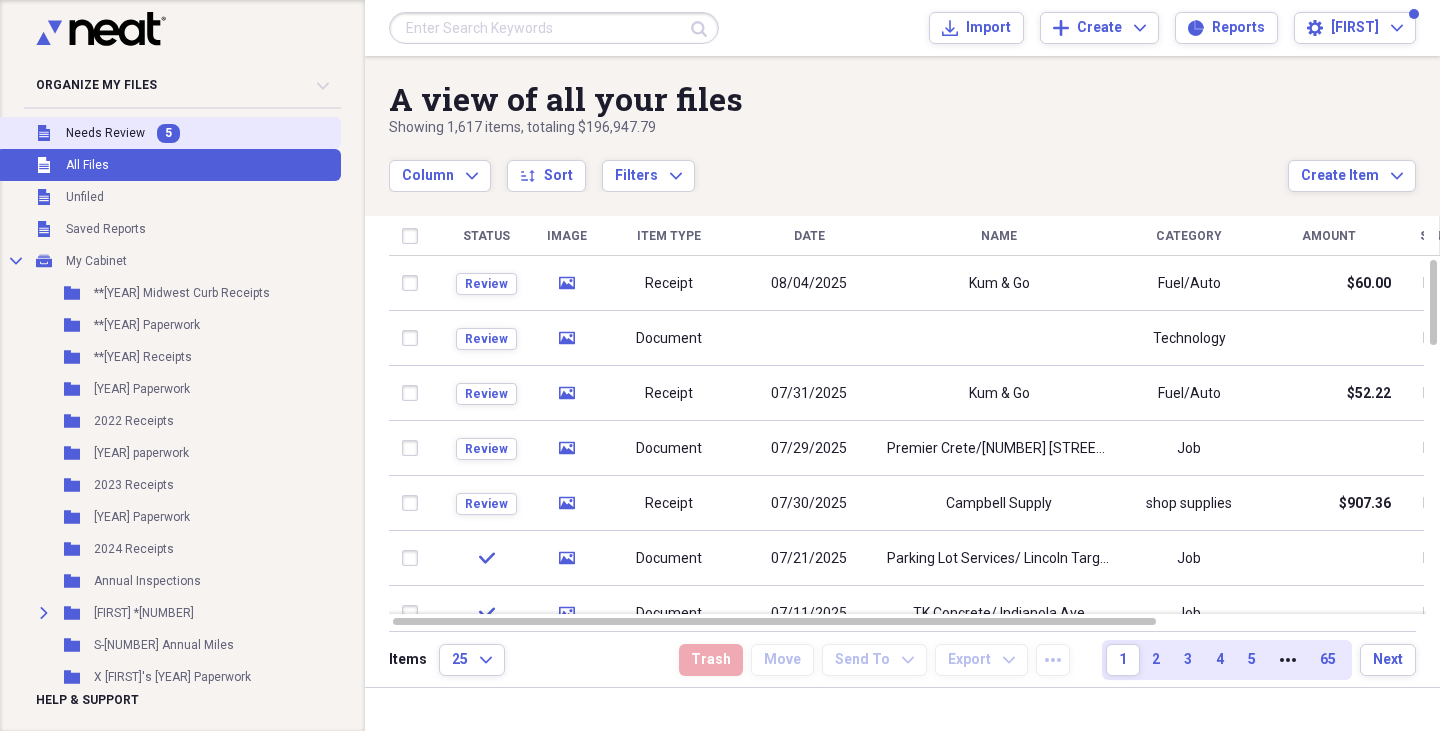 click on "5" at bounding box center [168, 133] 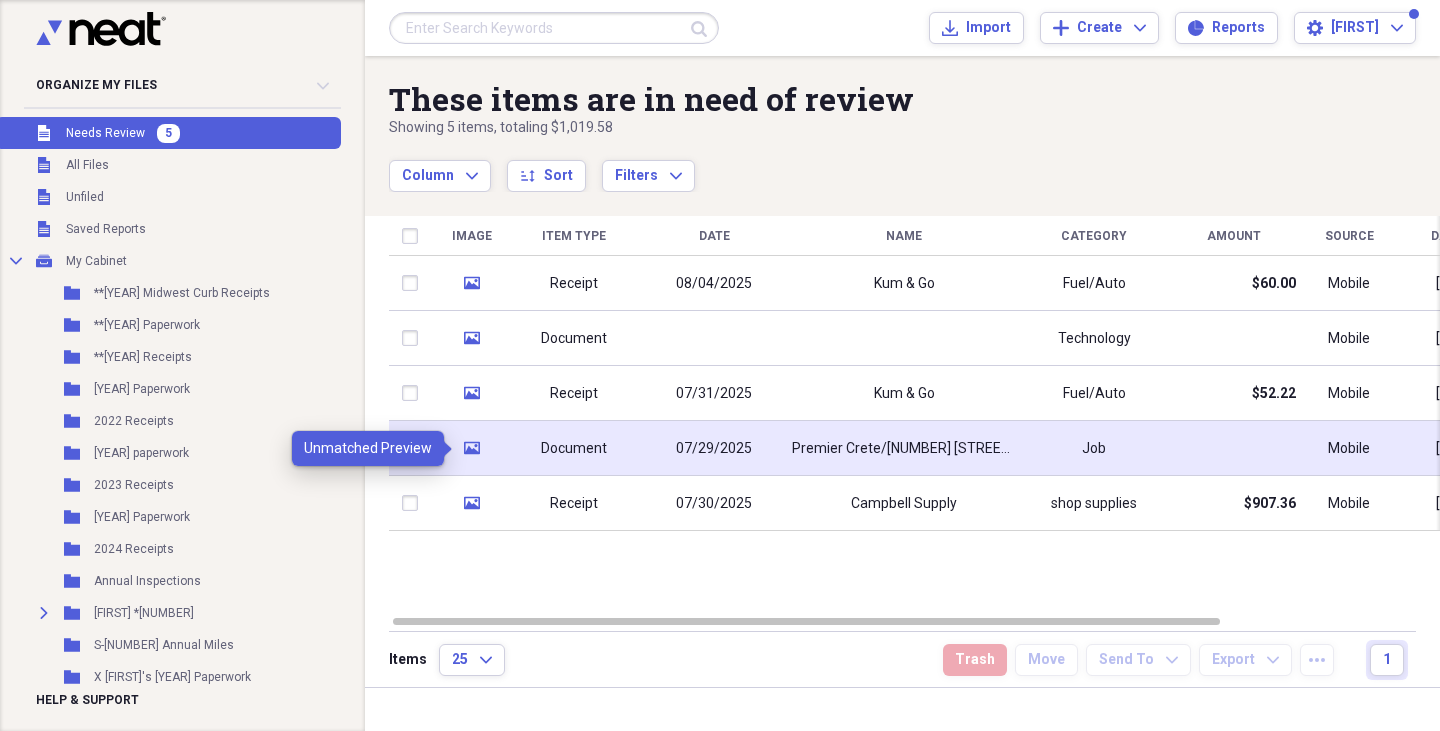 click on "media" 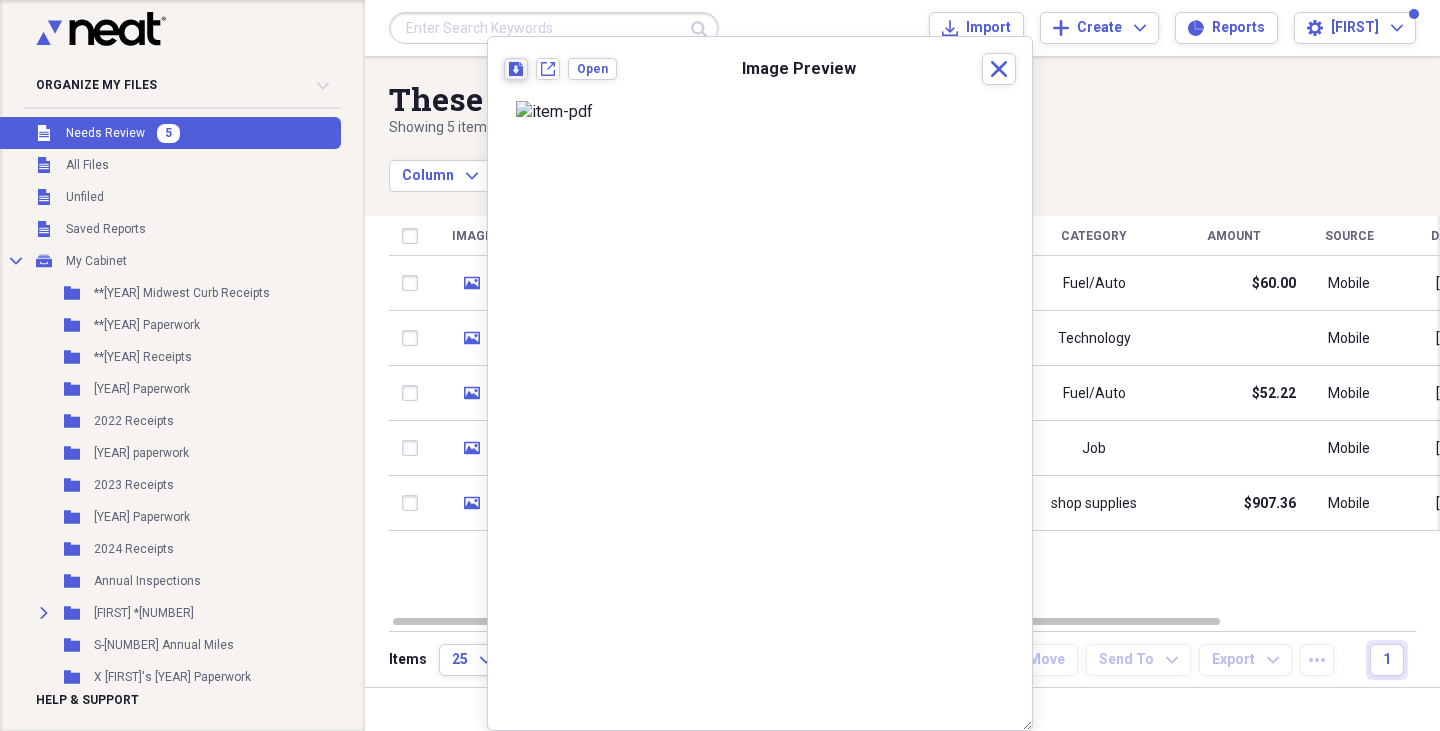 click on "Download" at bounding box center [516, 69] 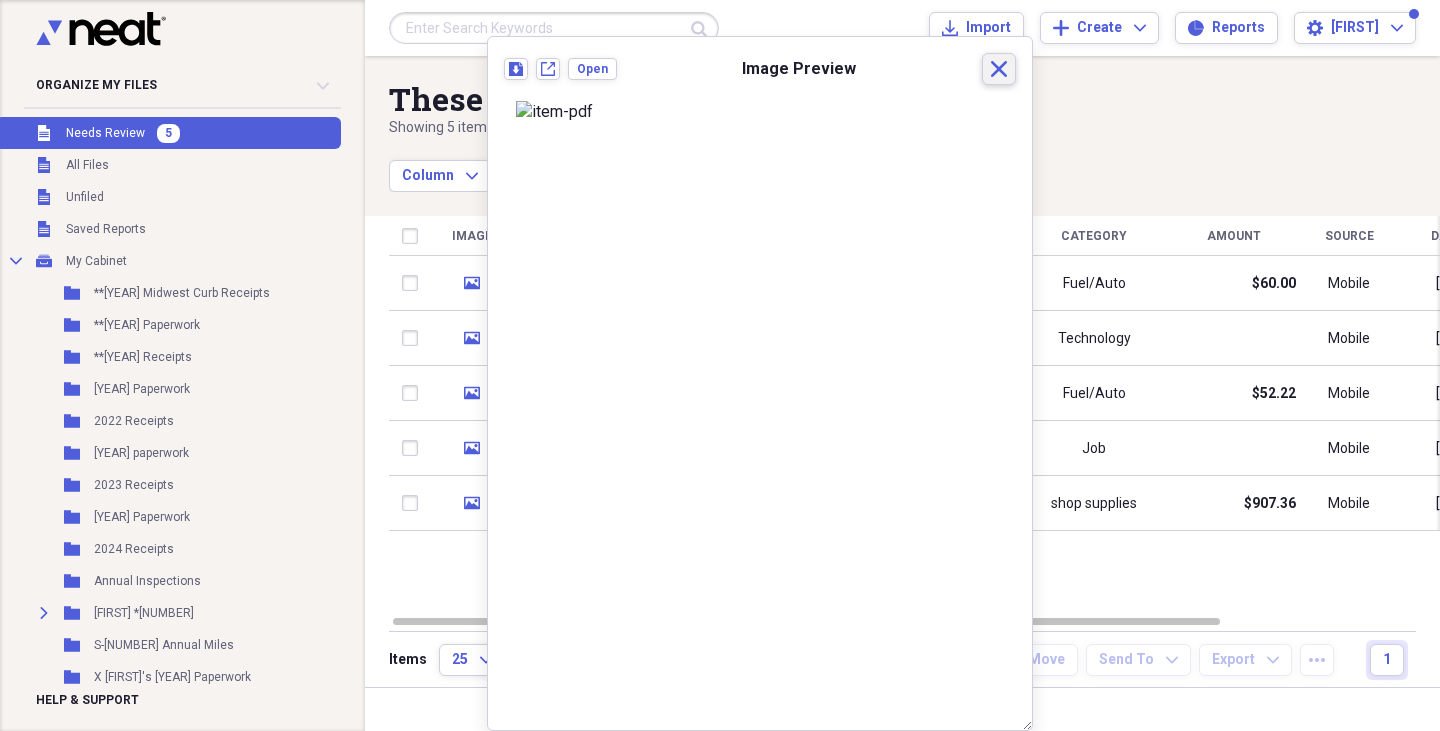 click 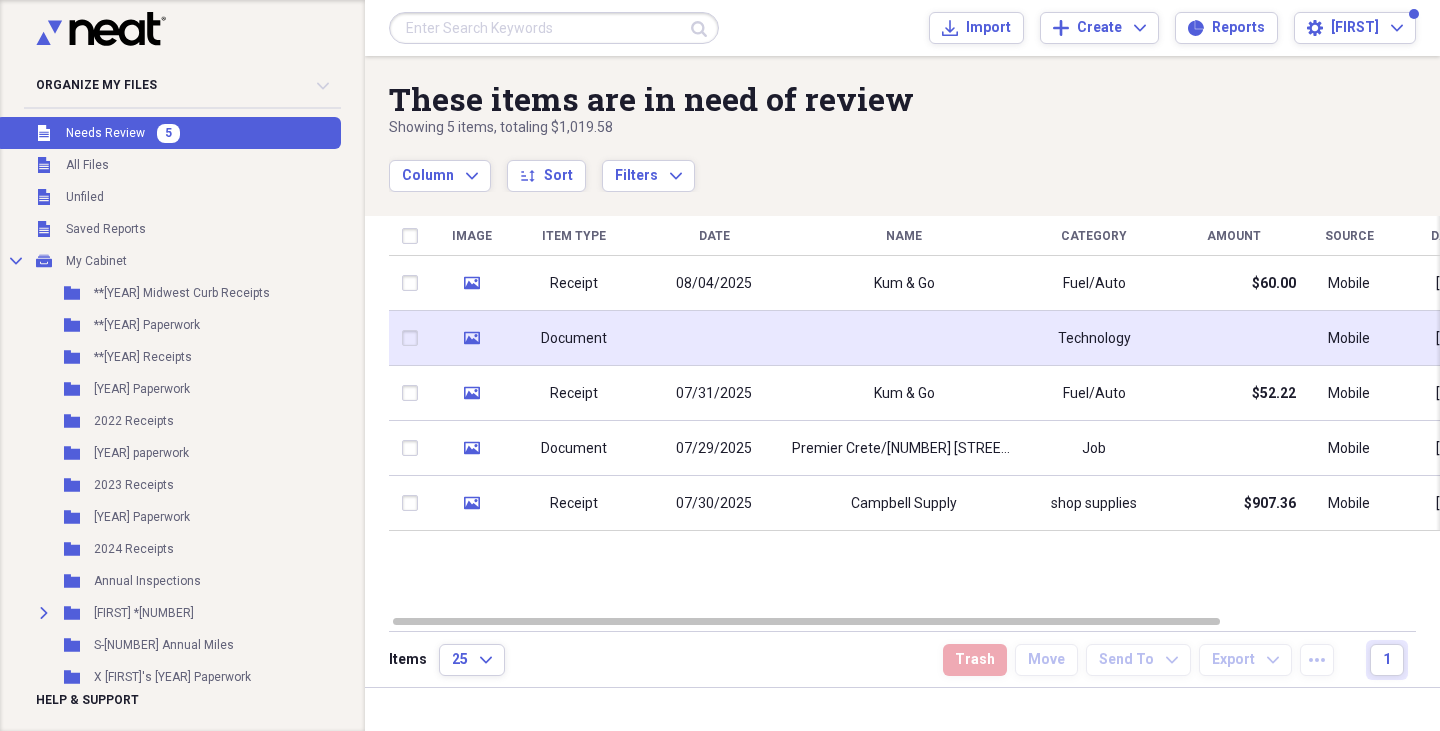 click 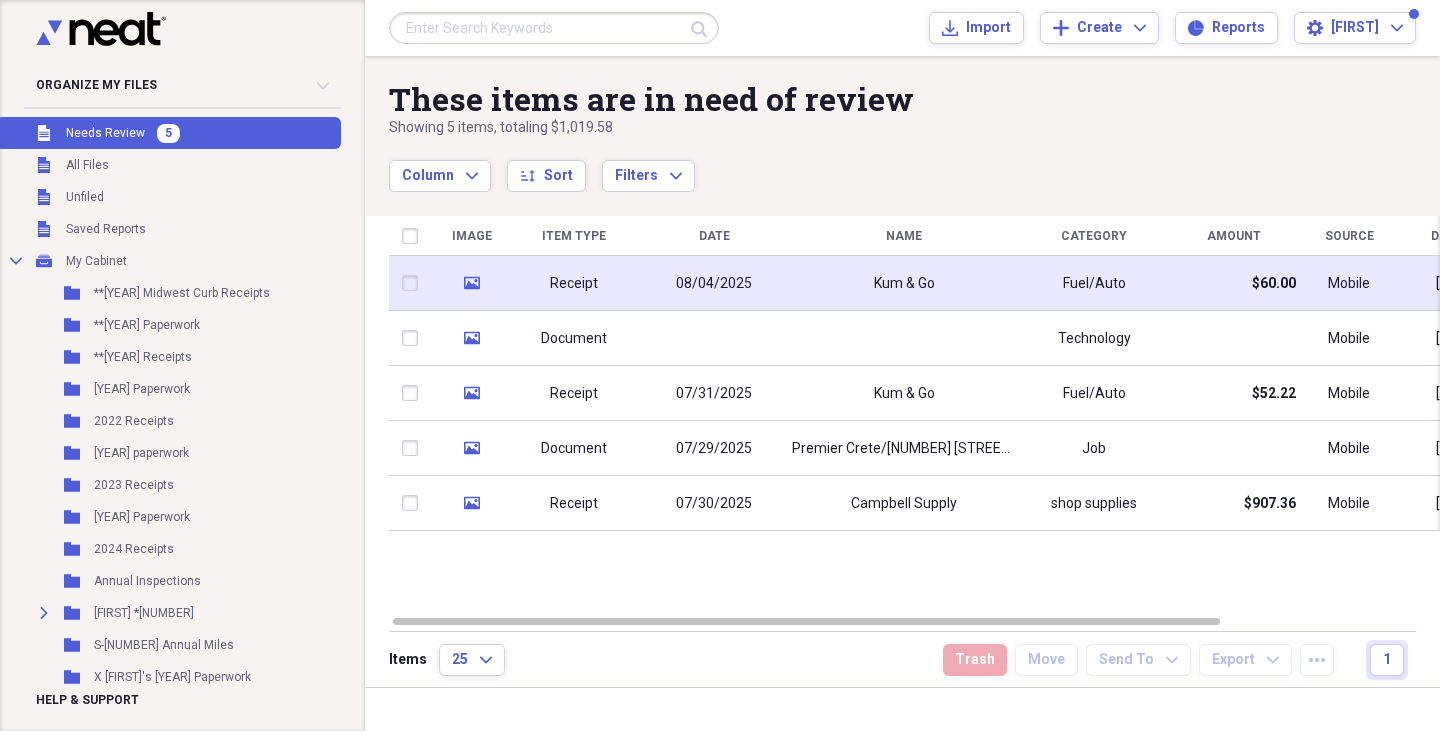 click on "08/04/2025" at bounding box center (714, 283) 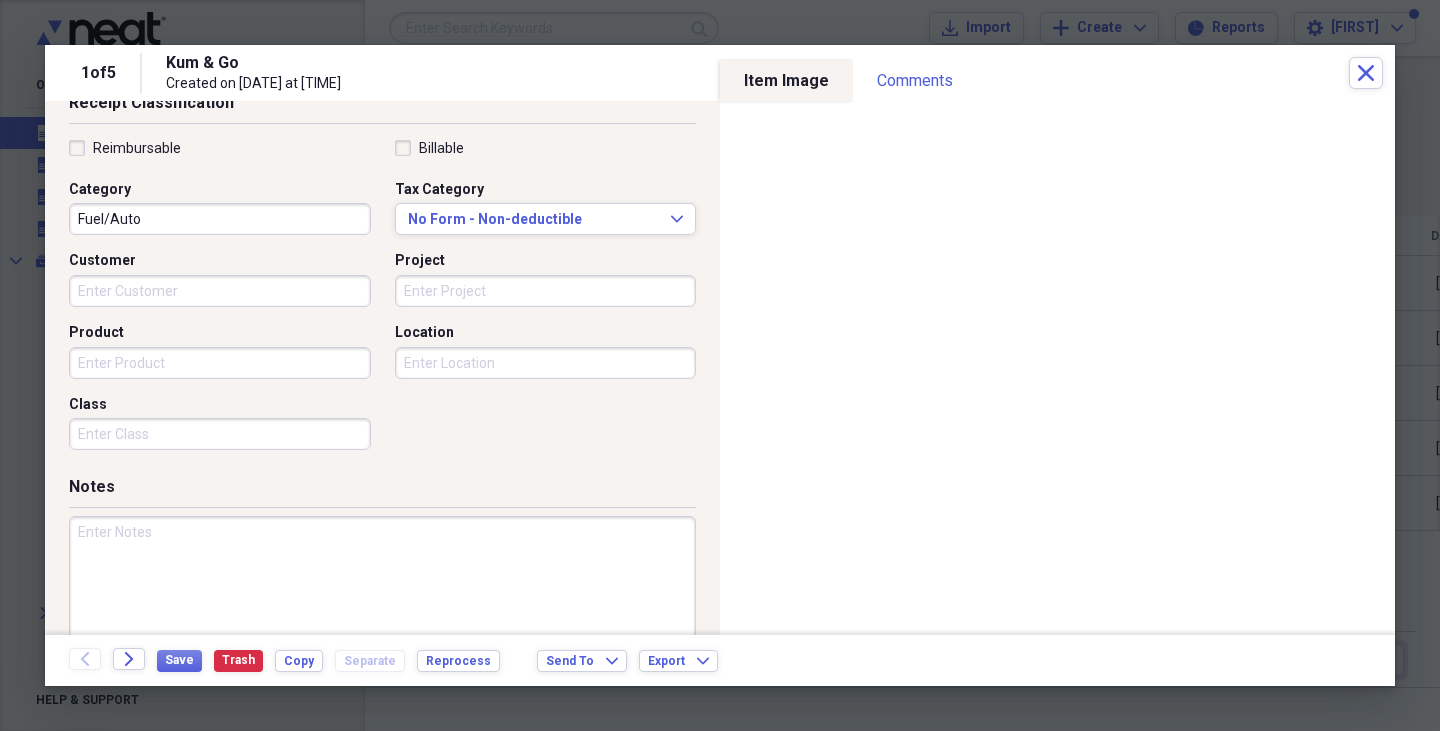 scroll, scrollTop: 486, scrollLeft: 0, axis: vertical 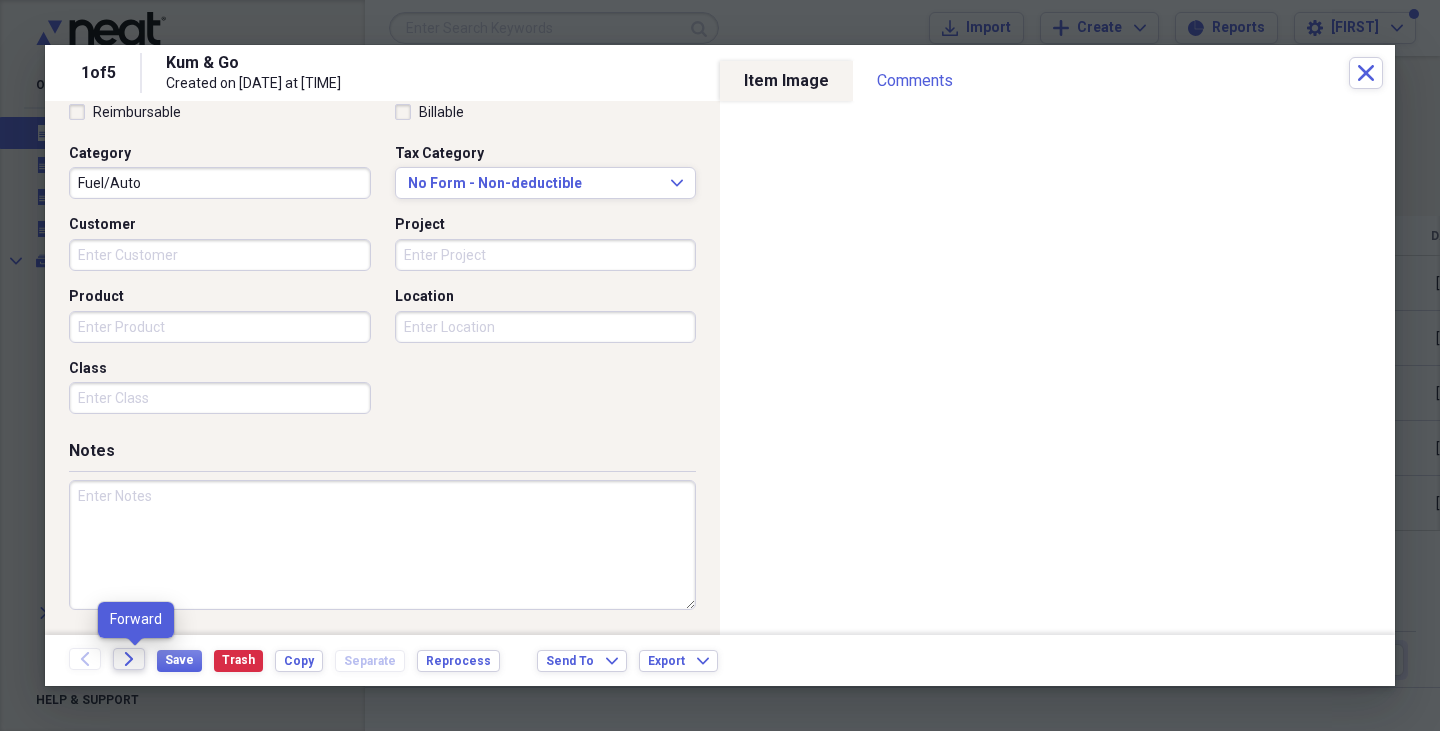click on "Forward" 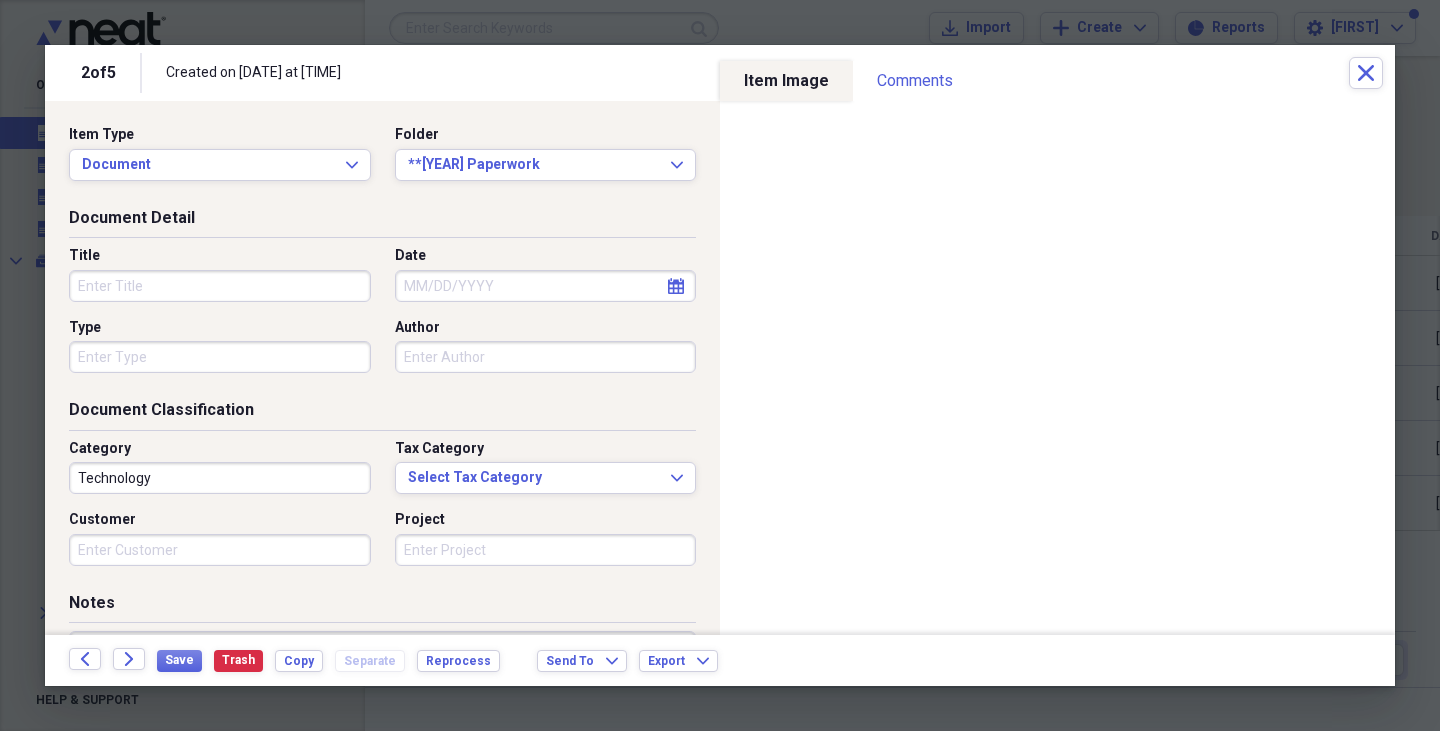 click on "Title" at bounding box center (220, 286) 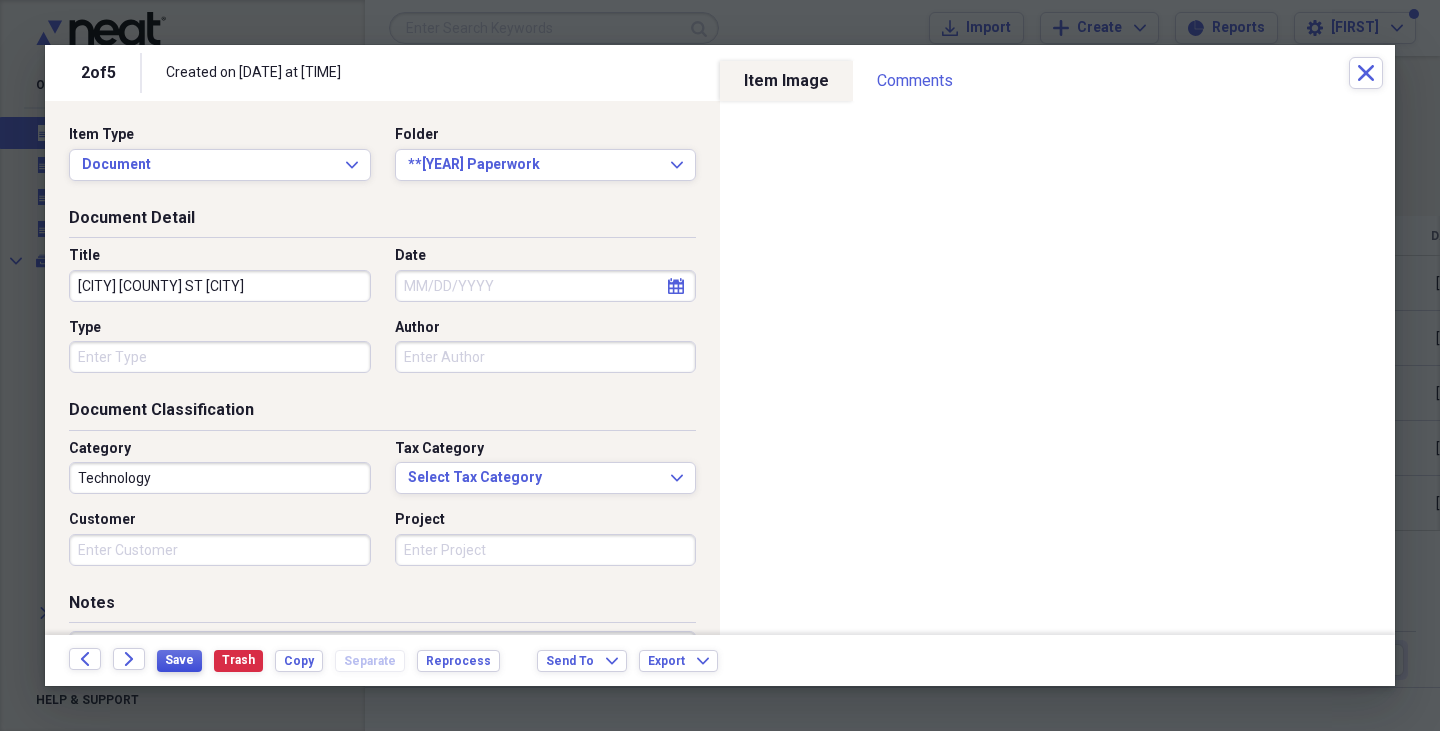 type on "[CITY] [COUNTY] ST [CITY]" 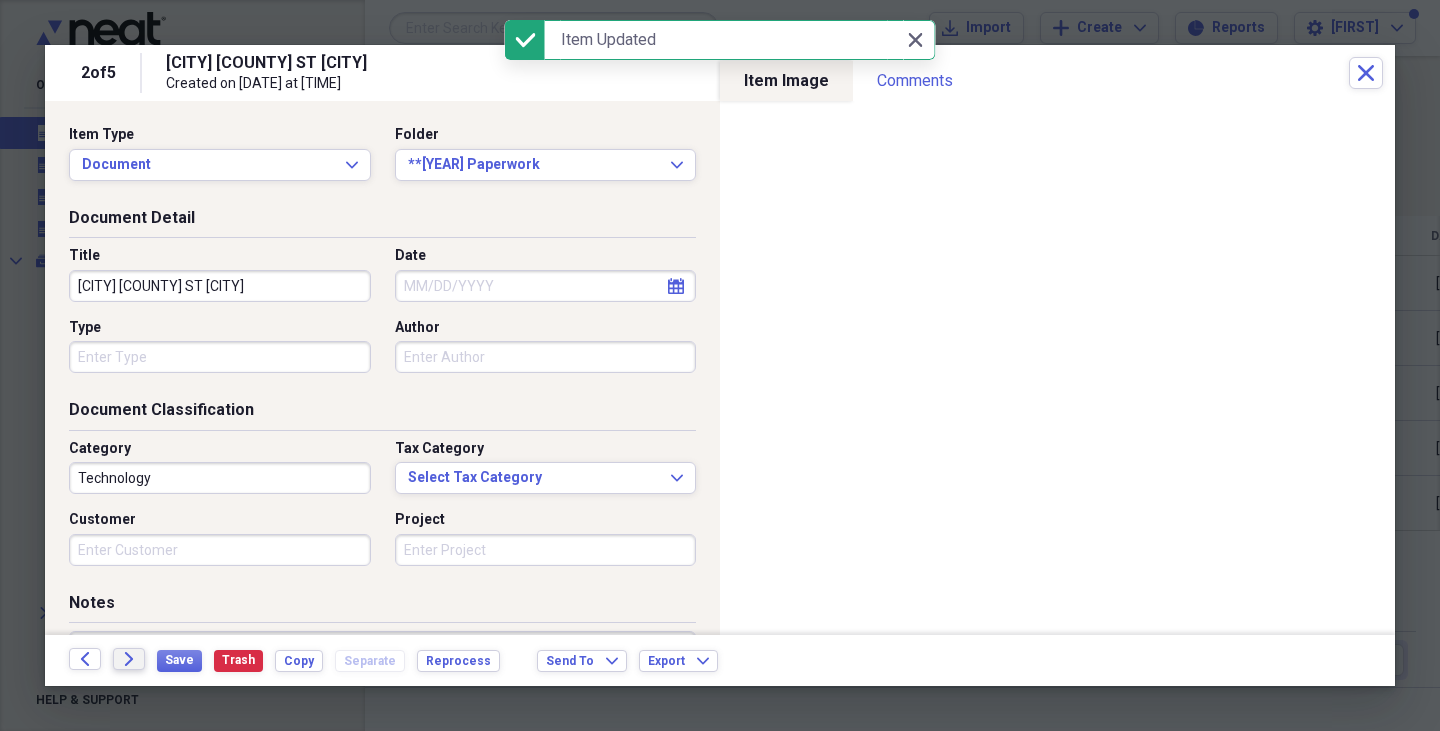 click on "Forward" 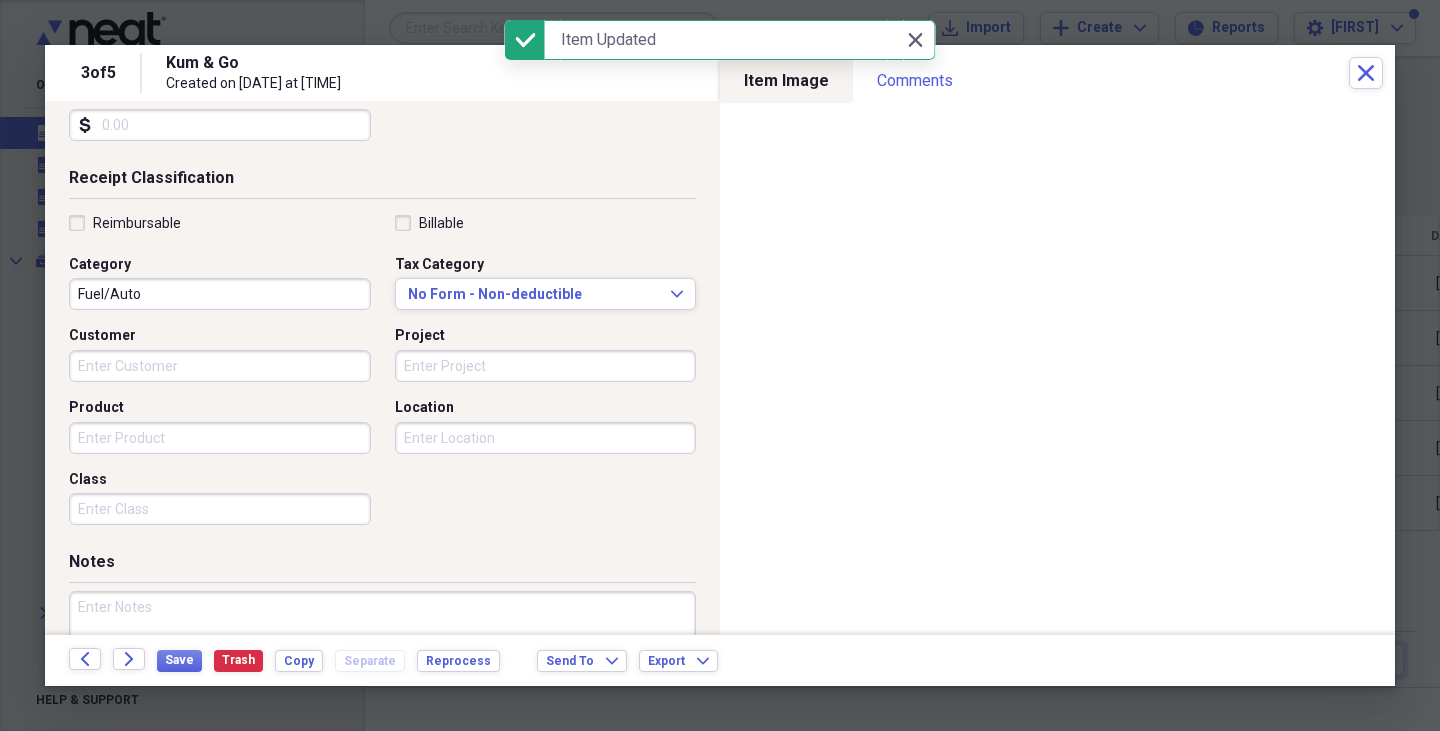 scroll, scrollTop: 486, scrollLeft: 0, axis: vertical 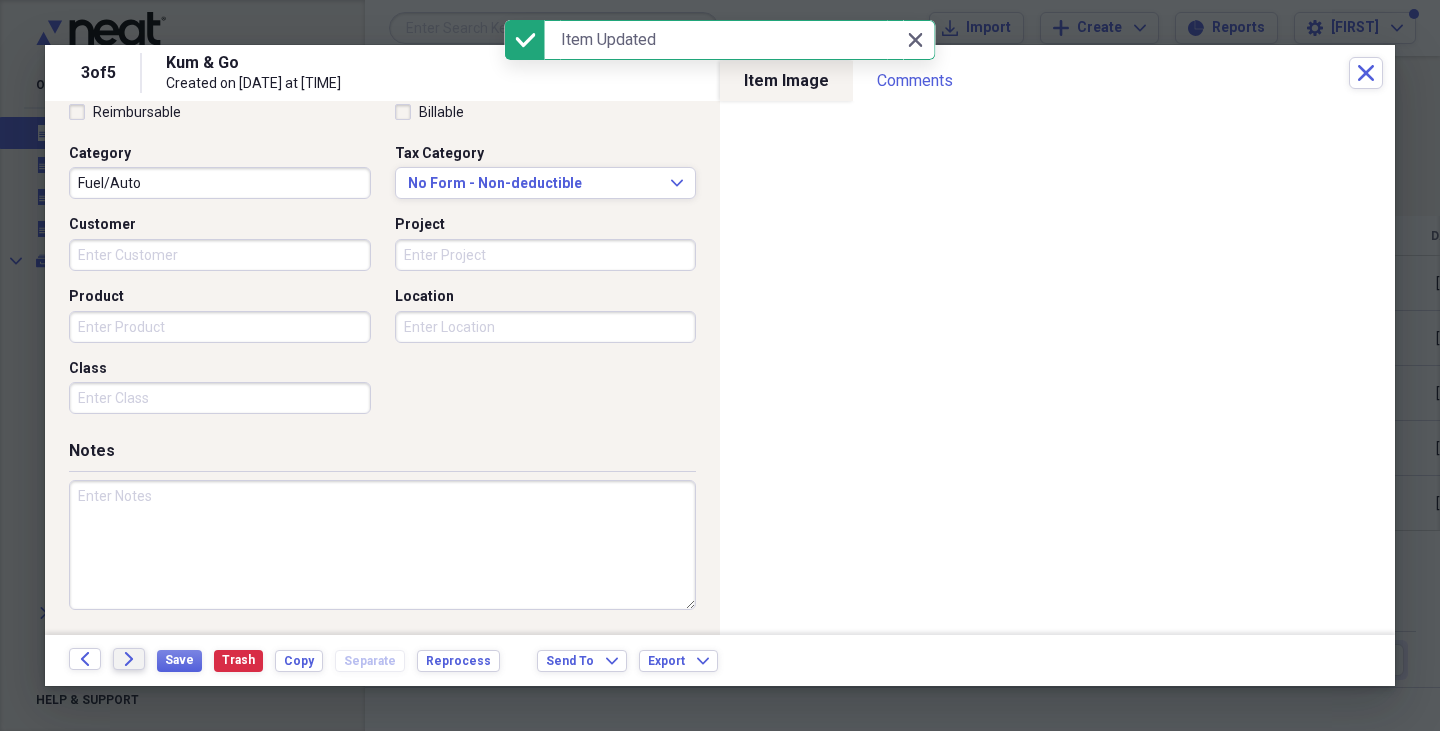 click on "Forward" at bounding box center (129, 659) 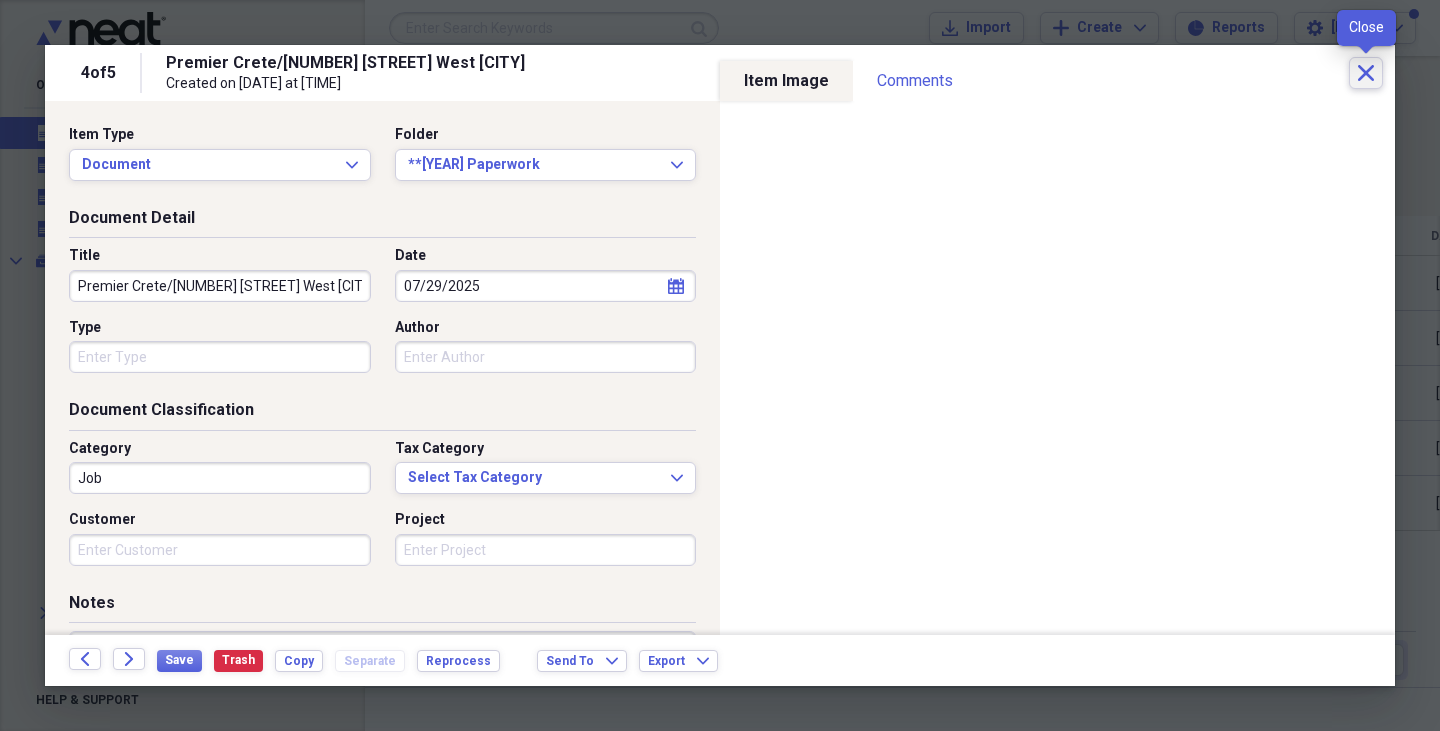 click on "Close" 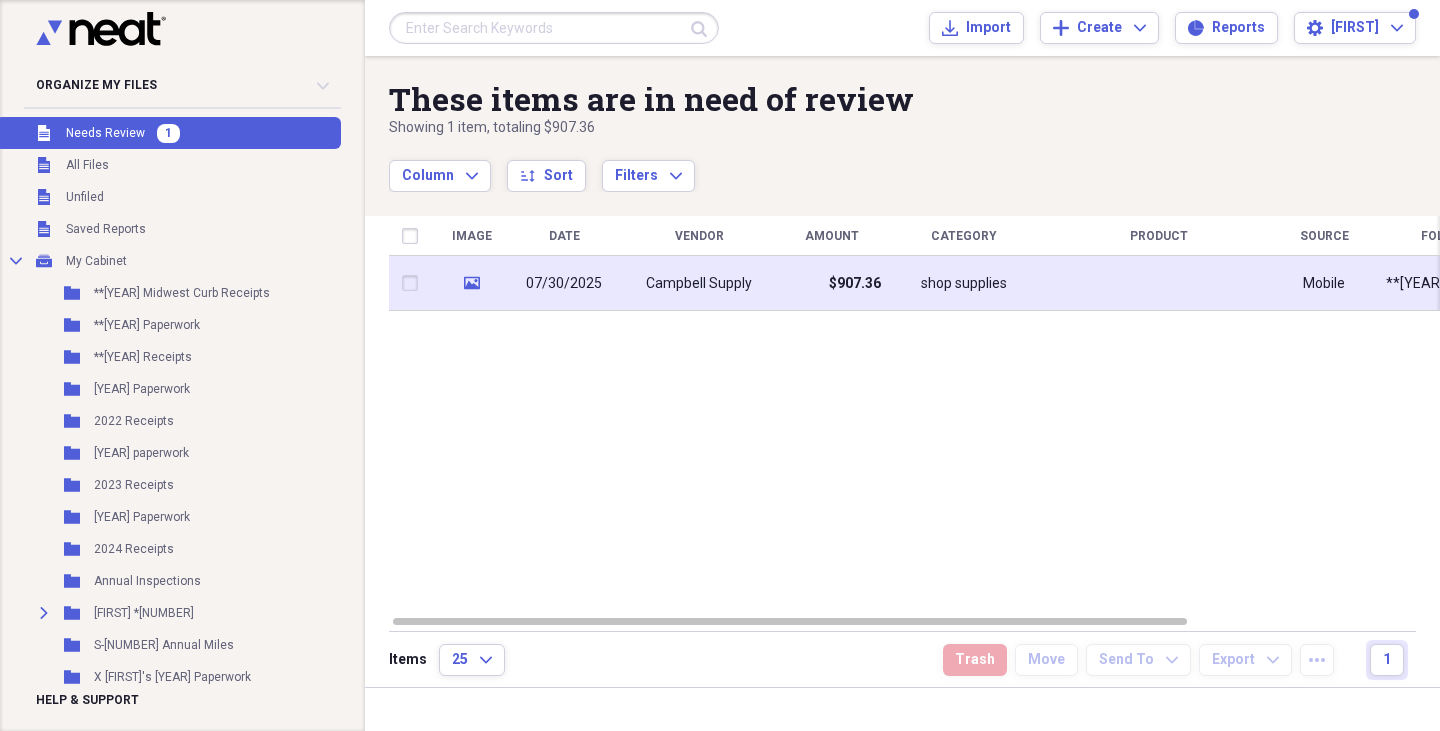 click on "07/30/2025" at bounding box center [564, 283] 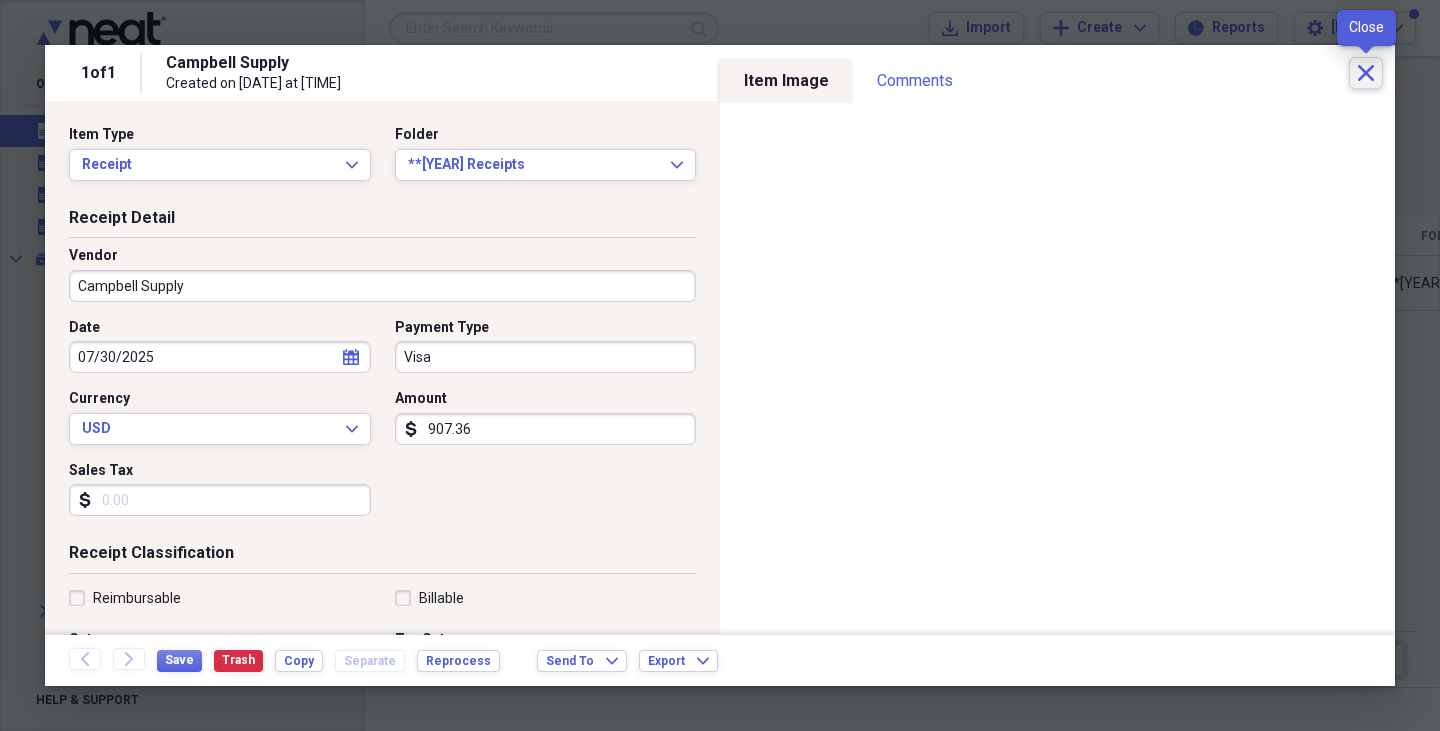 click on "Close" 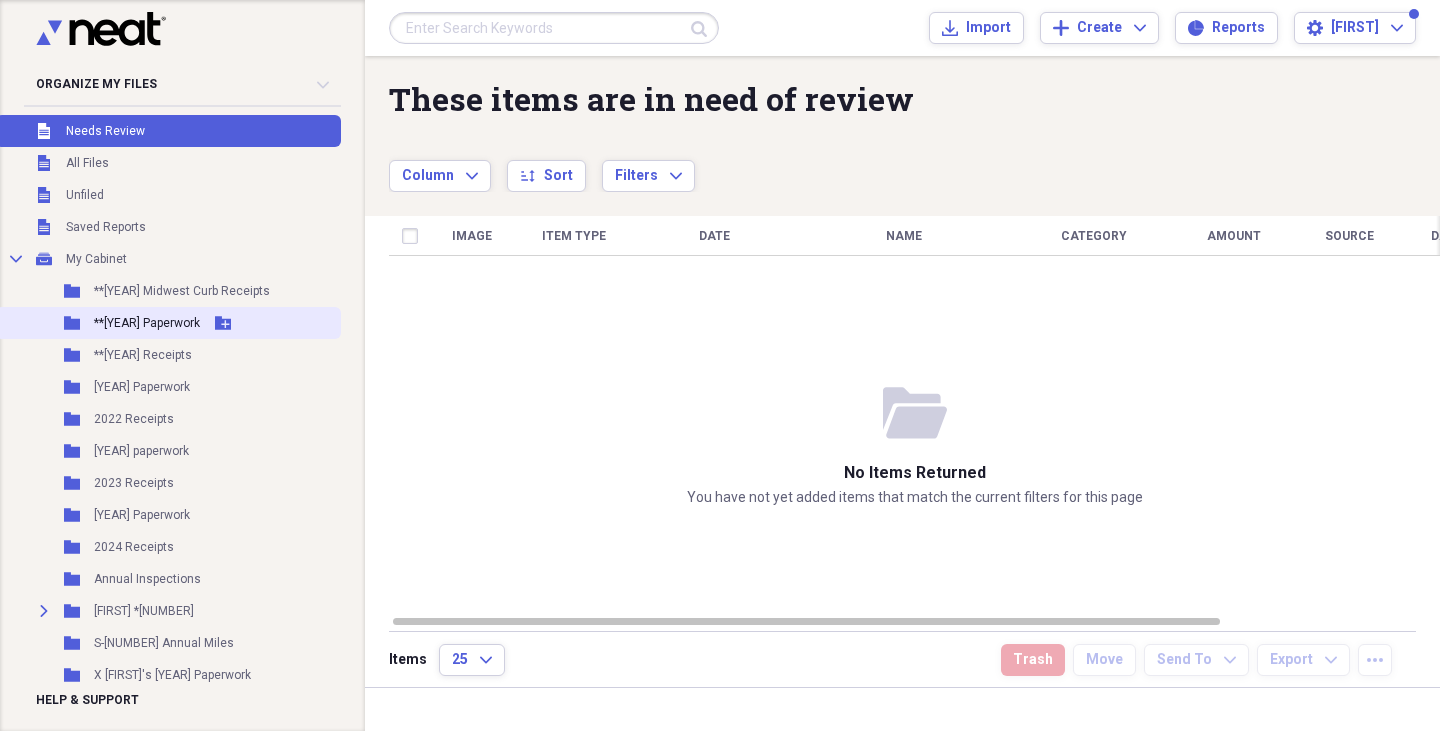 click on "**[YEAR] Paperwork" at bounding box center [147, 323] 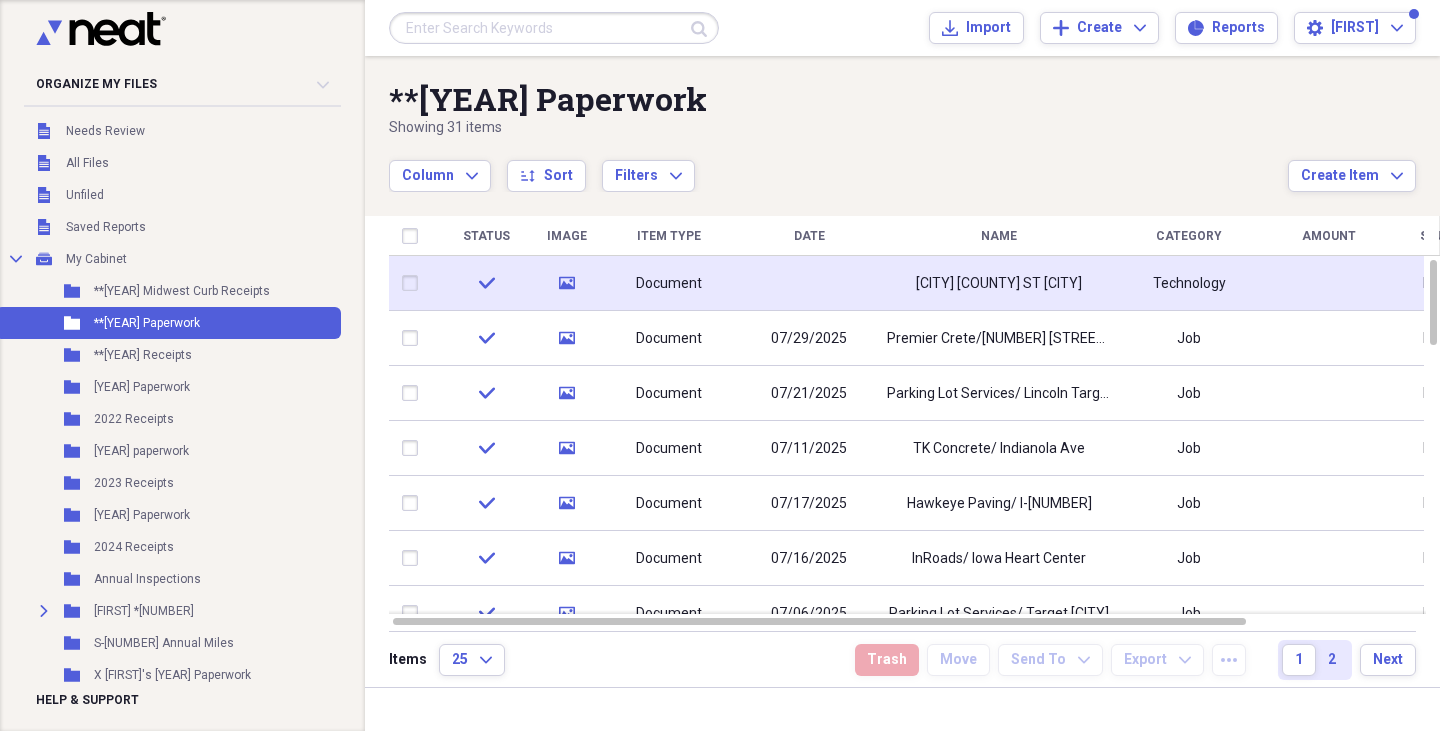 click at bounding box center [809, 283] 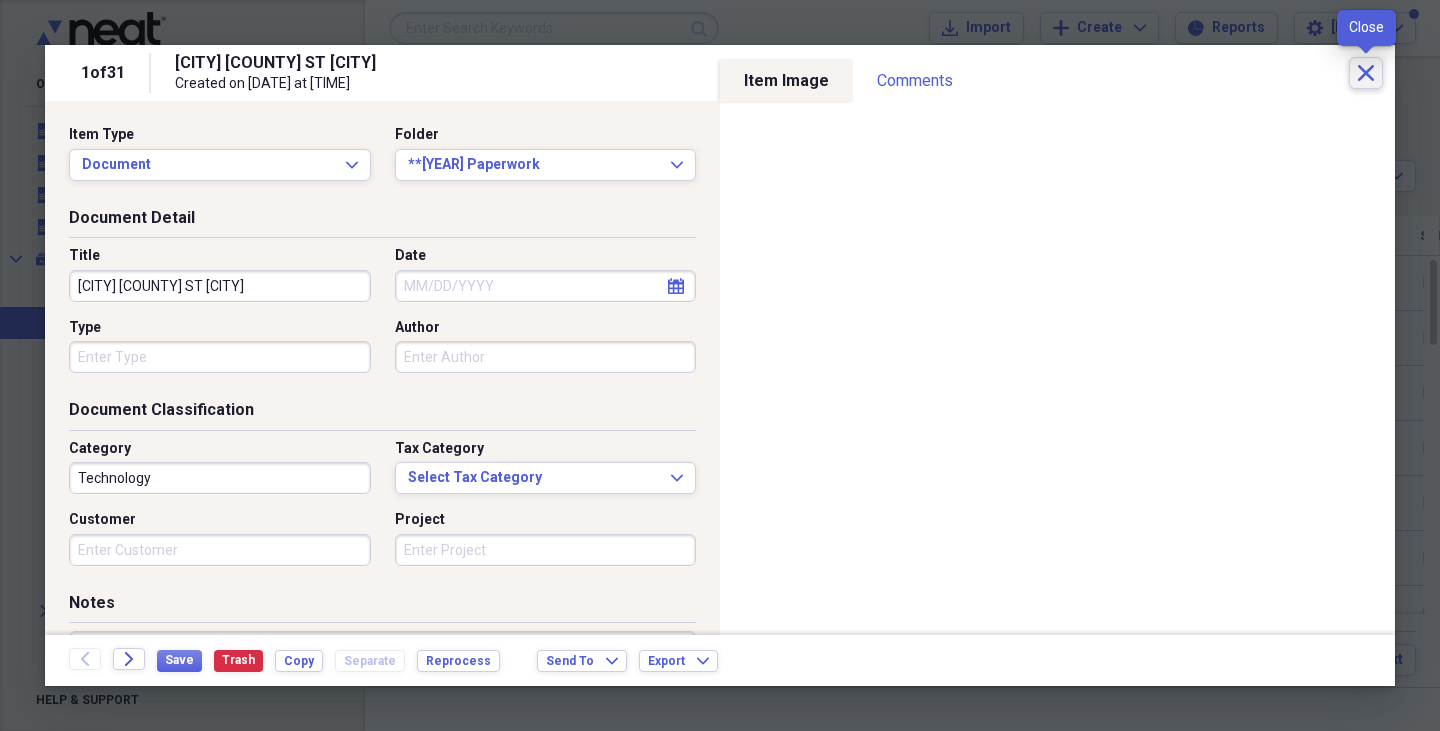 click 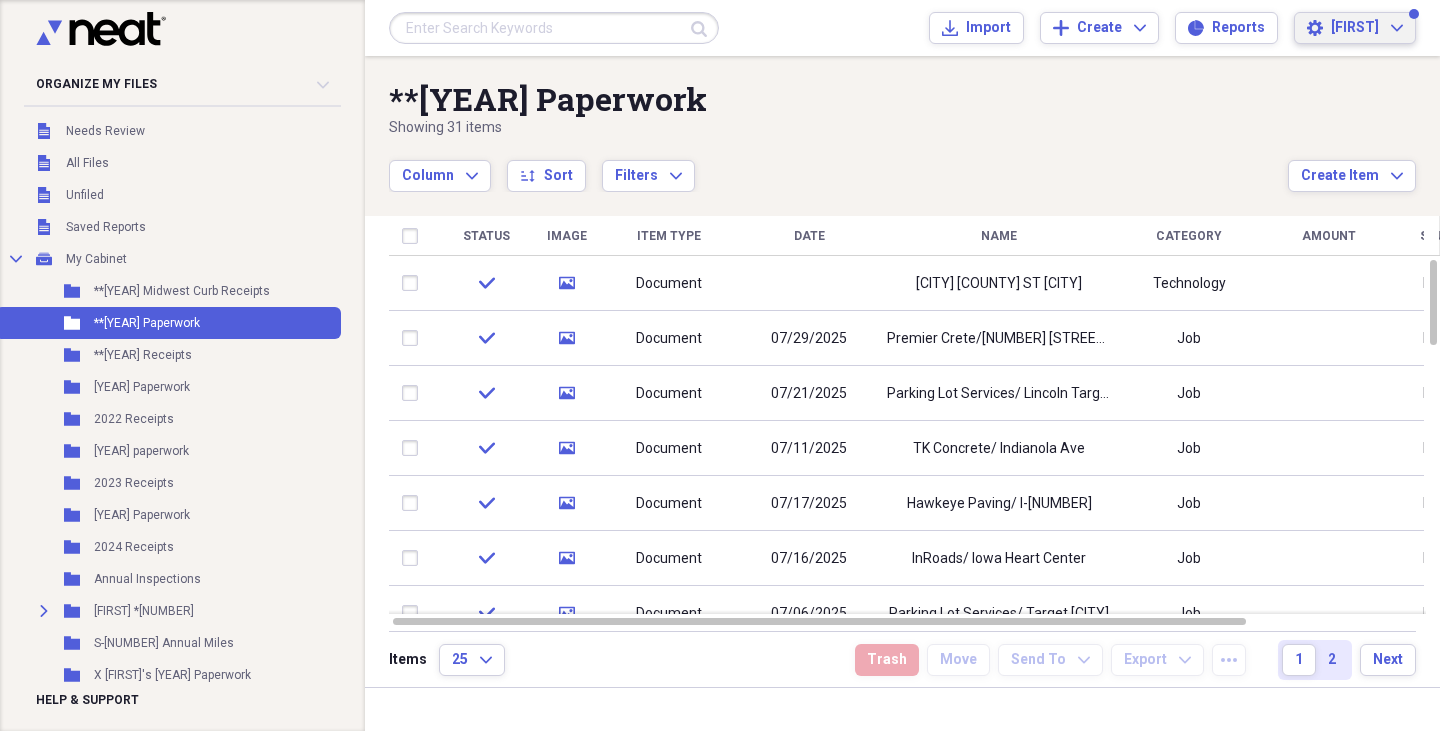 click on "[FIRST] Expand" at bounding box center (1367, 28) 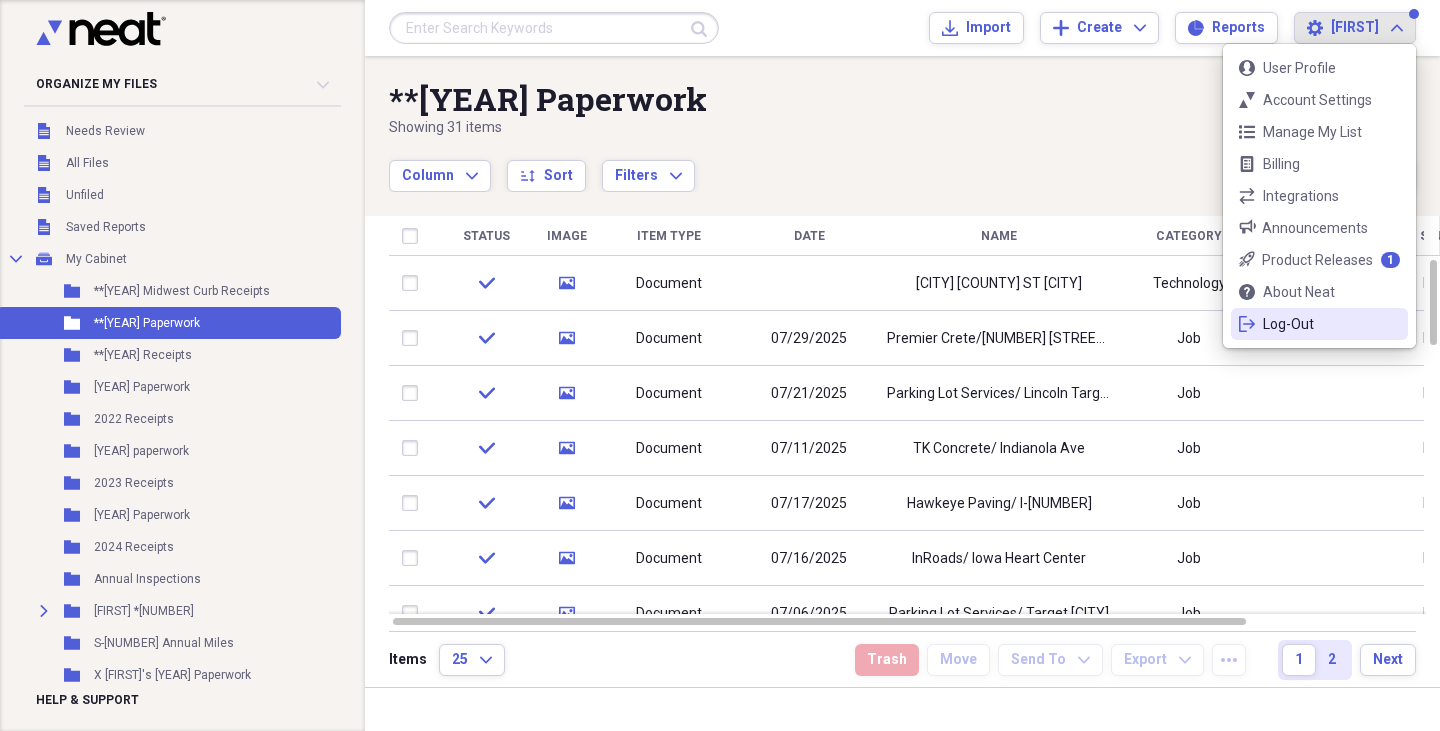 click on "Log-Out" at bounding box center (1319, 324) 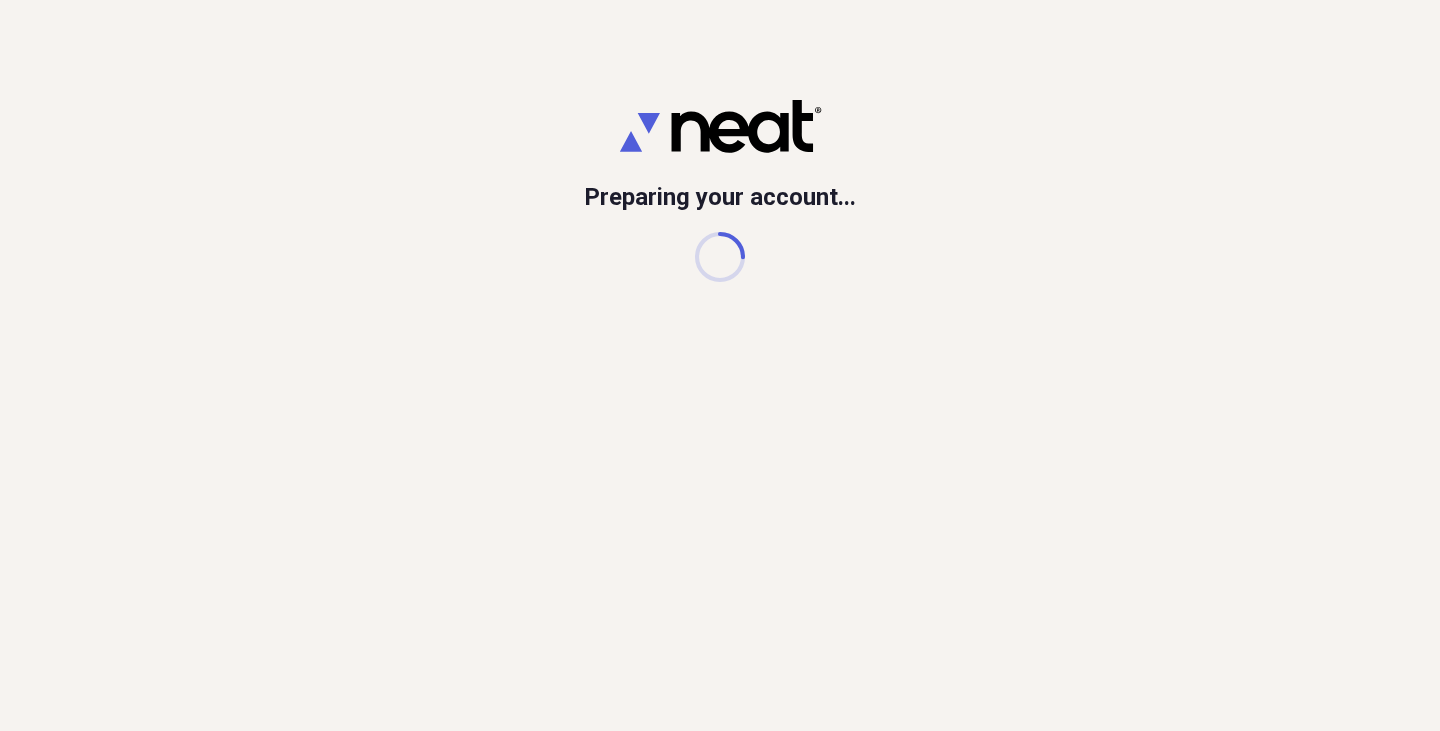scroll, scrollTop: 0, scrollLeft: 0, axis: both 